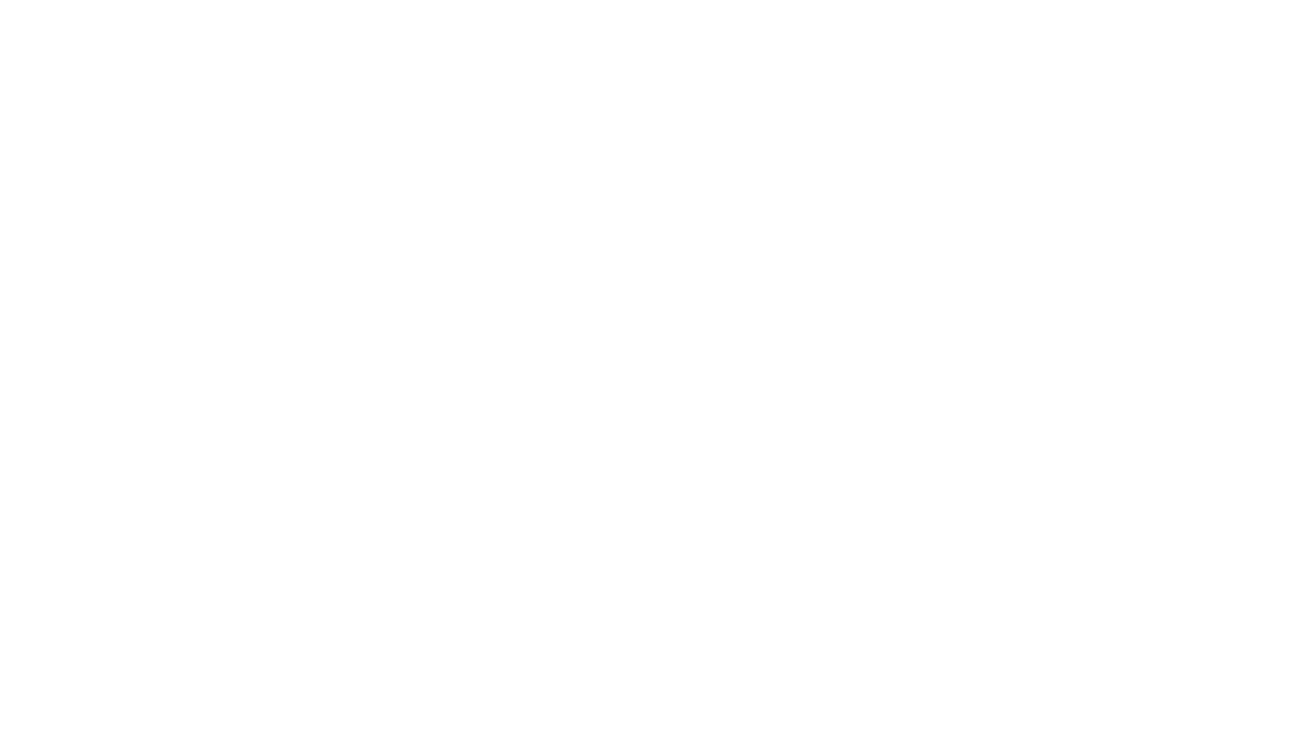 scroll, scrollTop: 0, scrollLeft: 0, axis: both 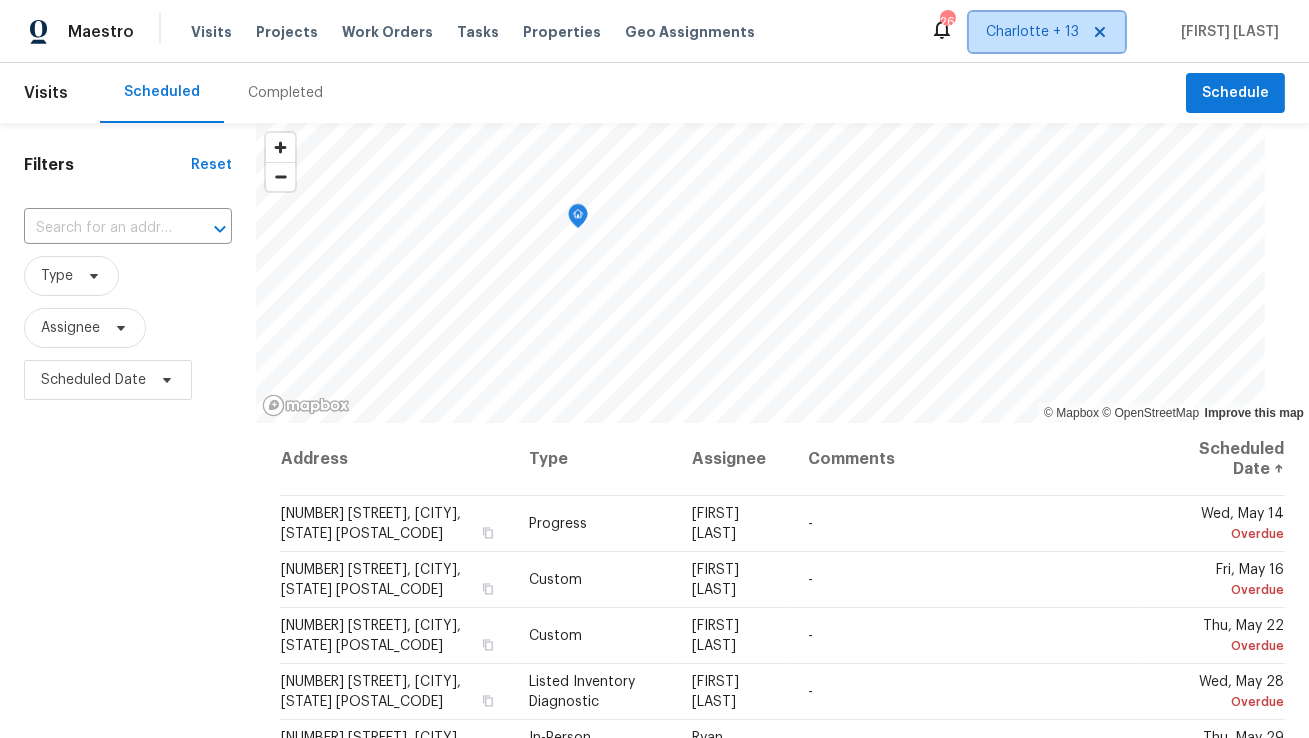 click 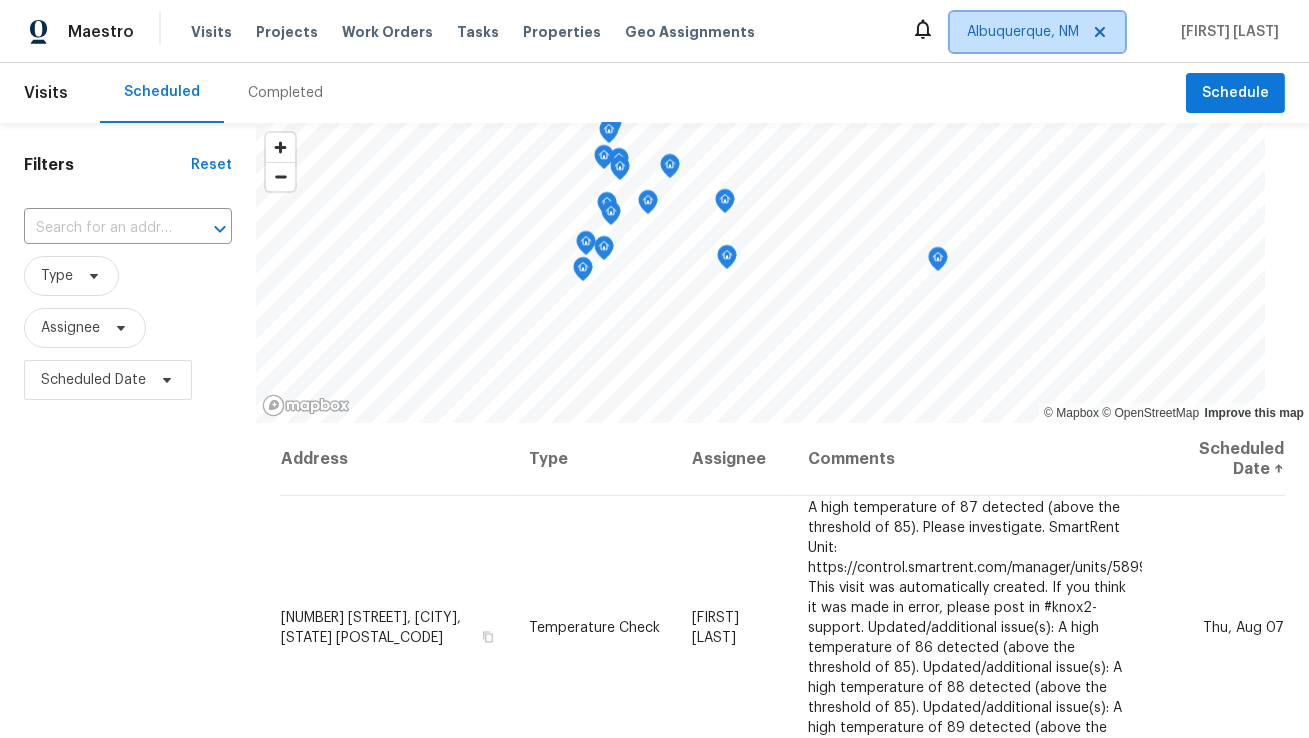 click on "Albuquerque, NM" at bounding box center (1037, 32) 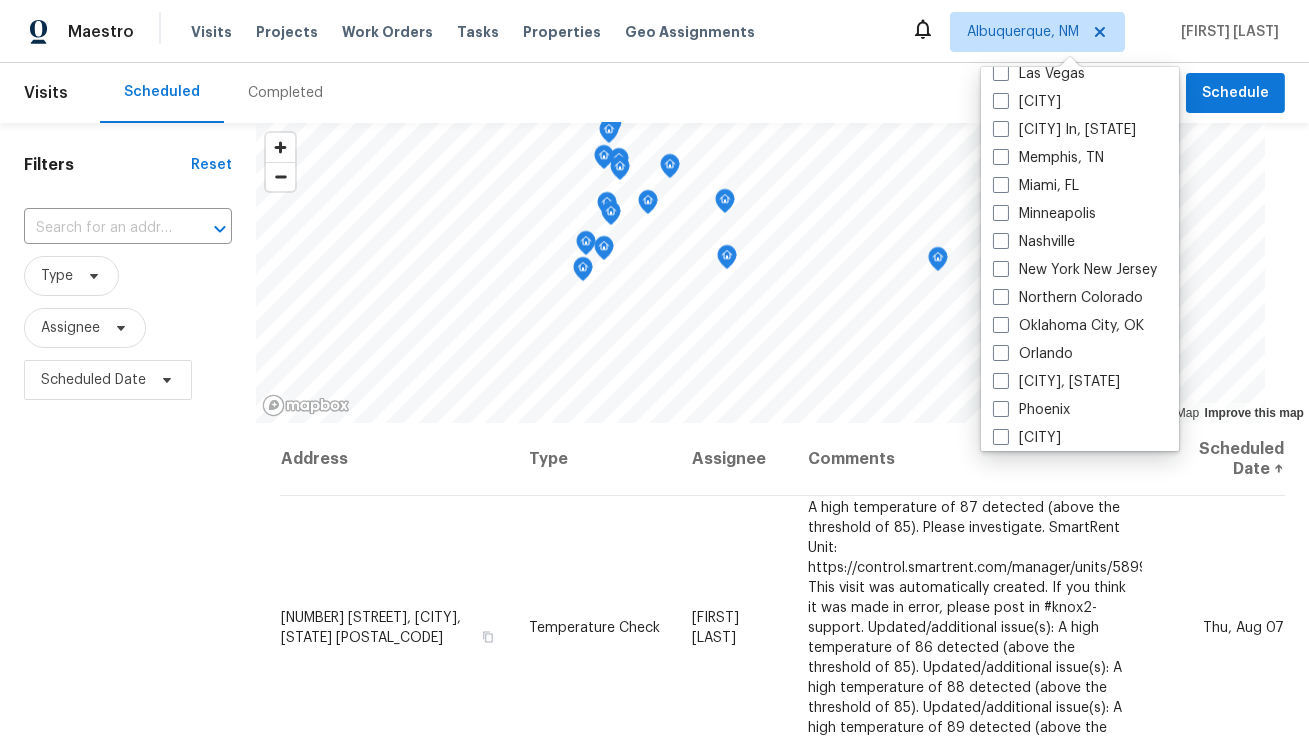 scroll, scrollTop: 846, scrollLeft: 0, axis: vertical 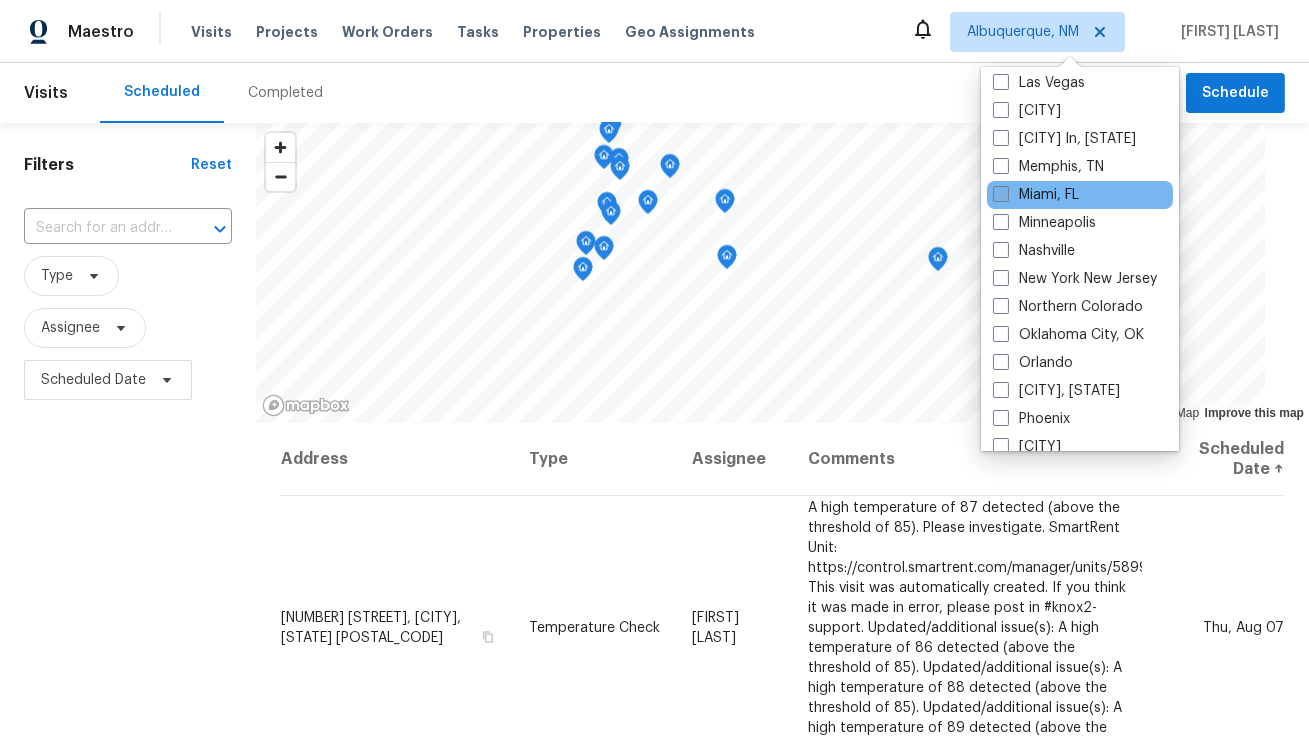 click at bounding box center (1001, 194) 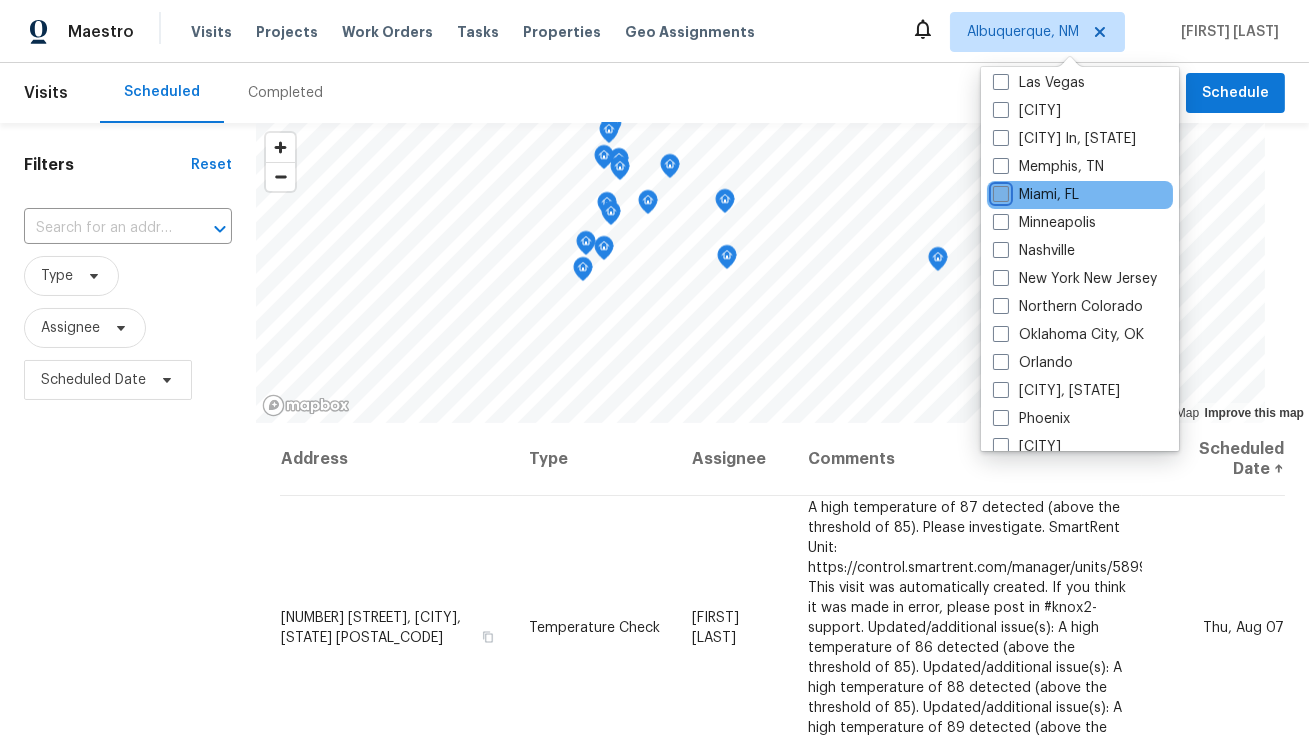 click on "Miami, FL" at bounding box center (999, 191) 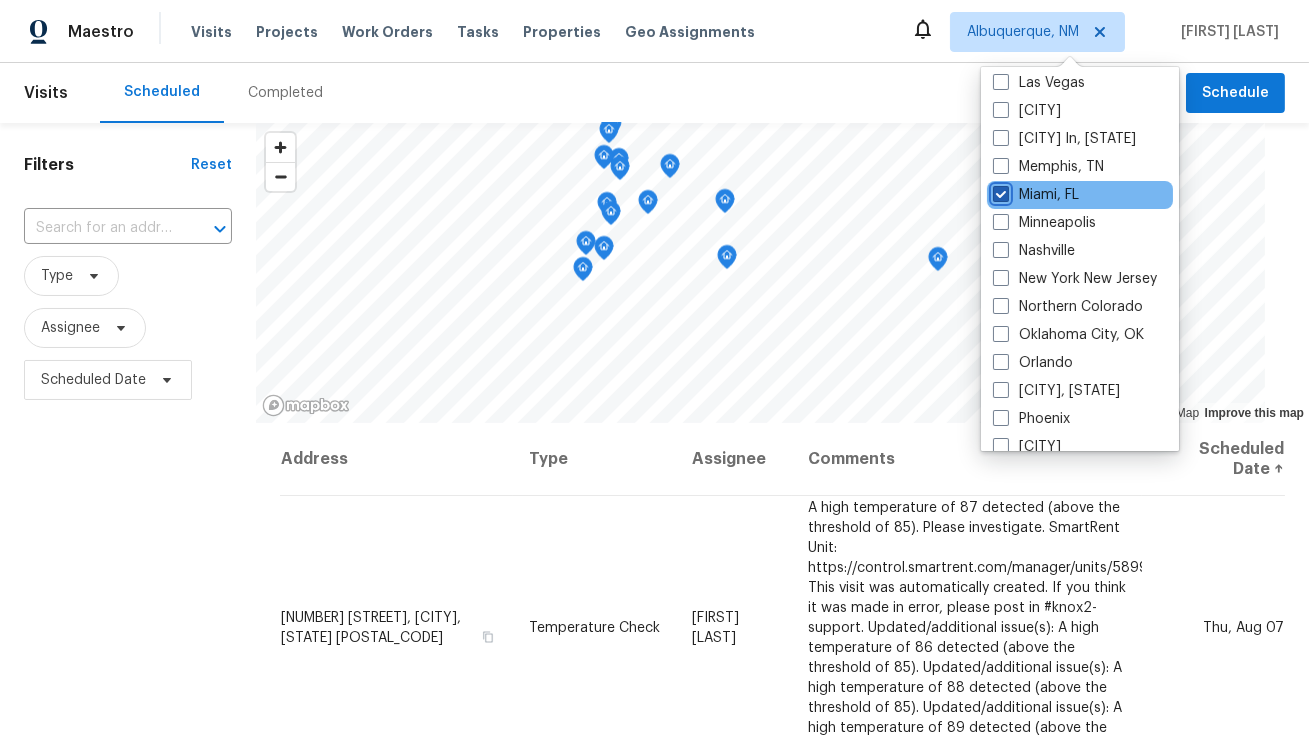 checkbox on "true" 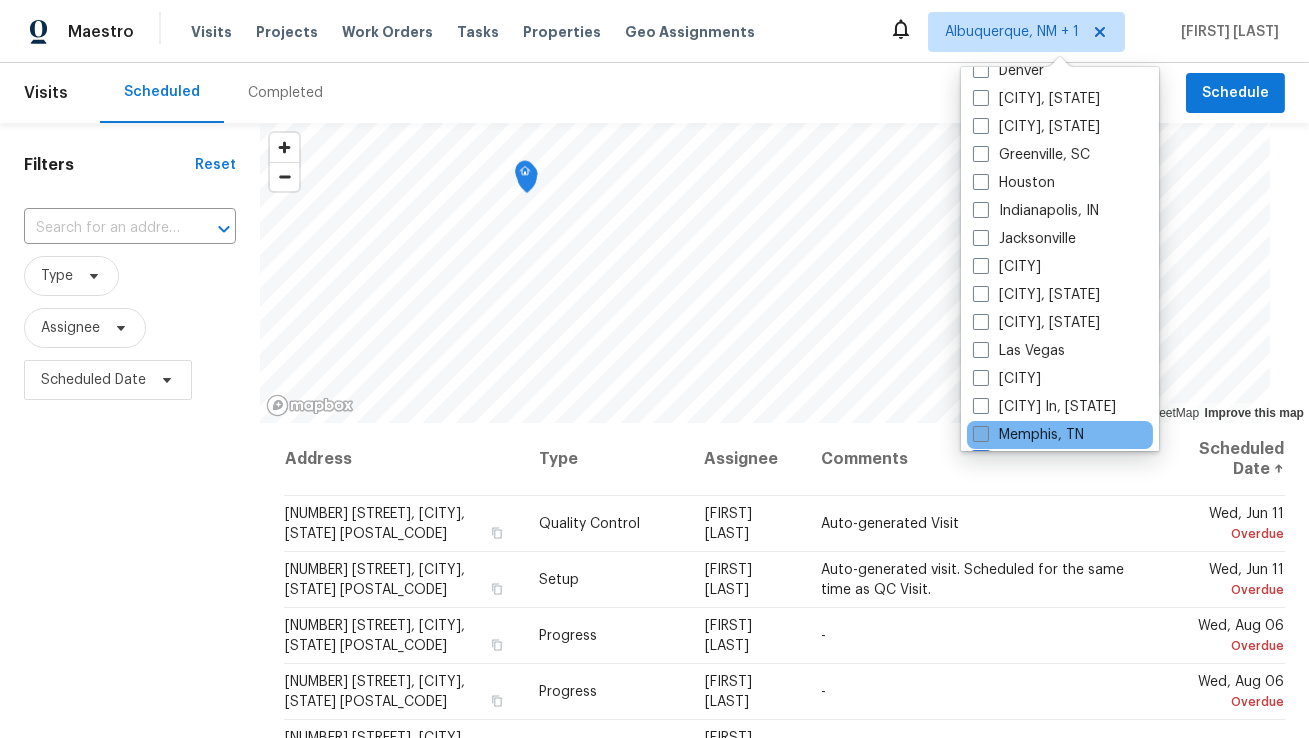 scroll, scrollTop: 0, scrollLeft: 0, axis: both 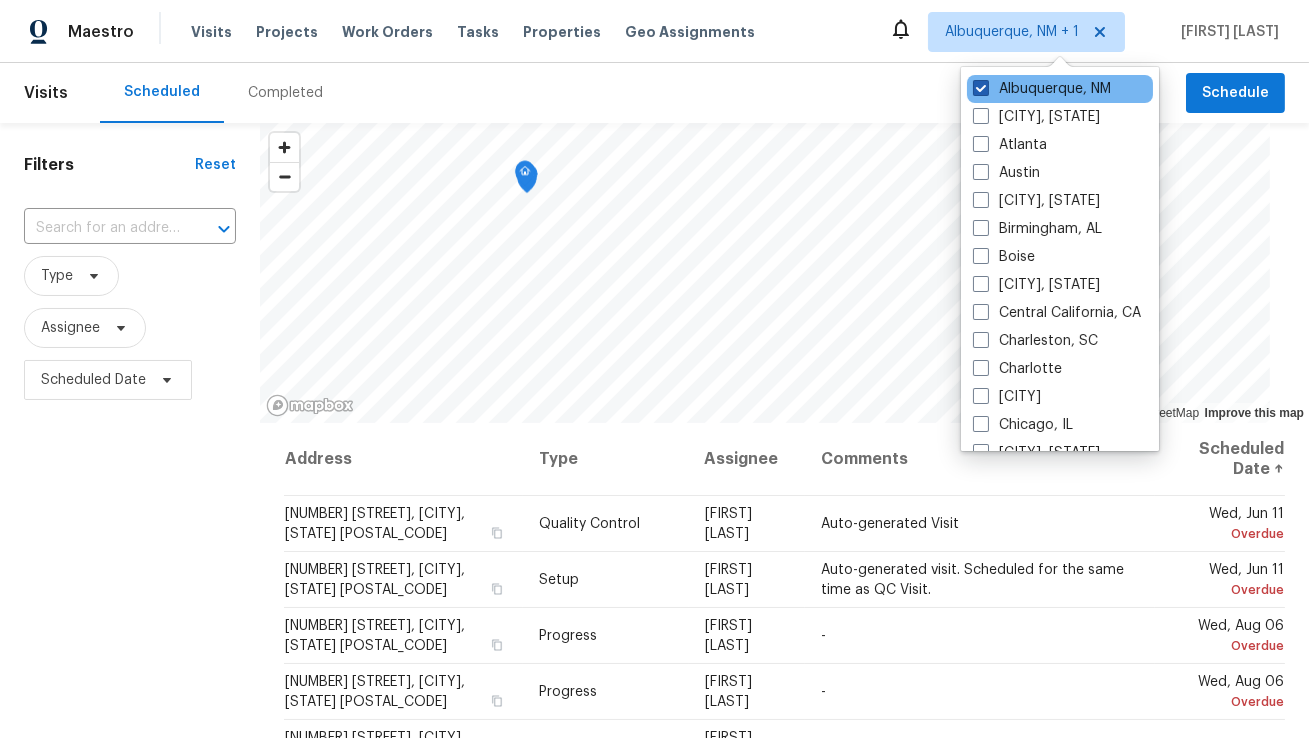 click at bounding box center (981, 88) 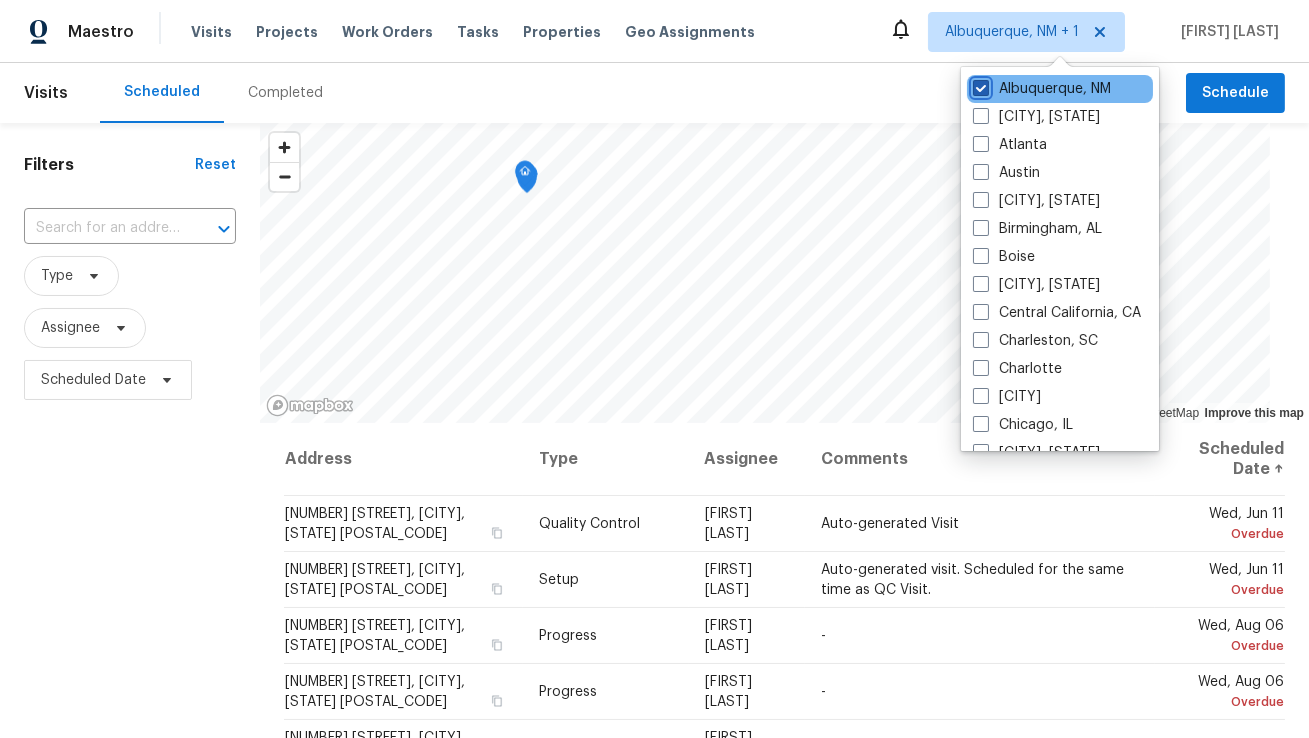 click on "Albuquerque, NM" at bounding box center [979, 85] 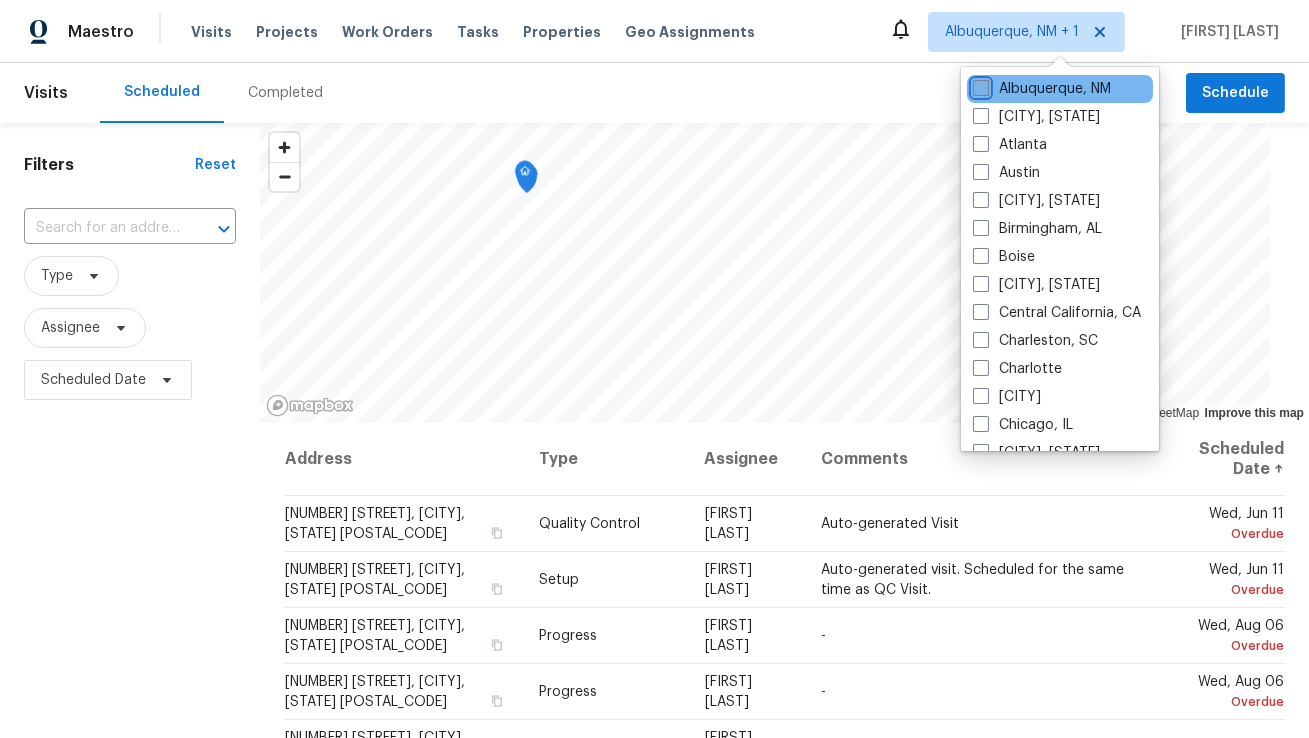 checkbox on "false" 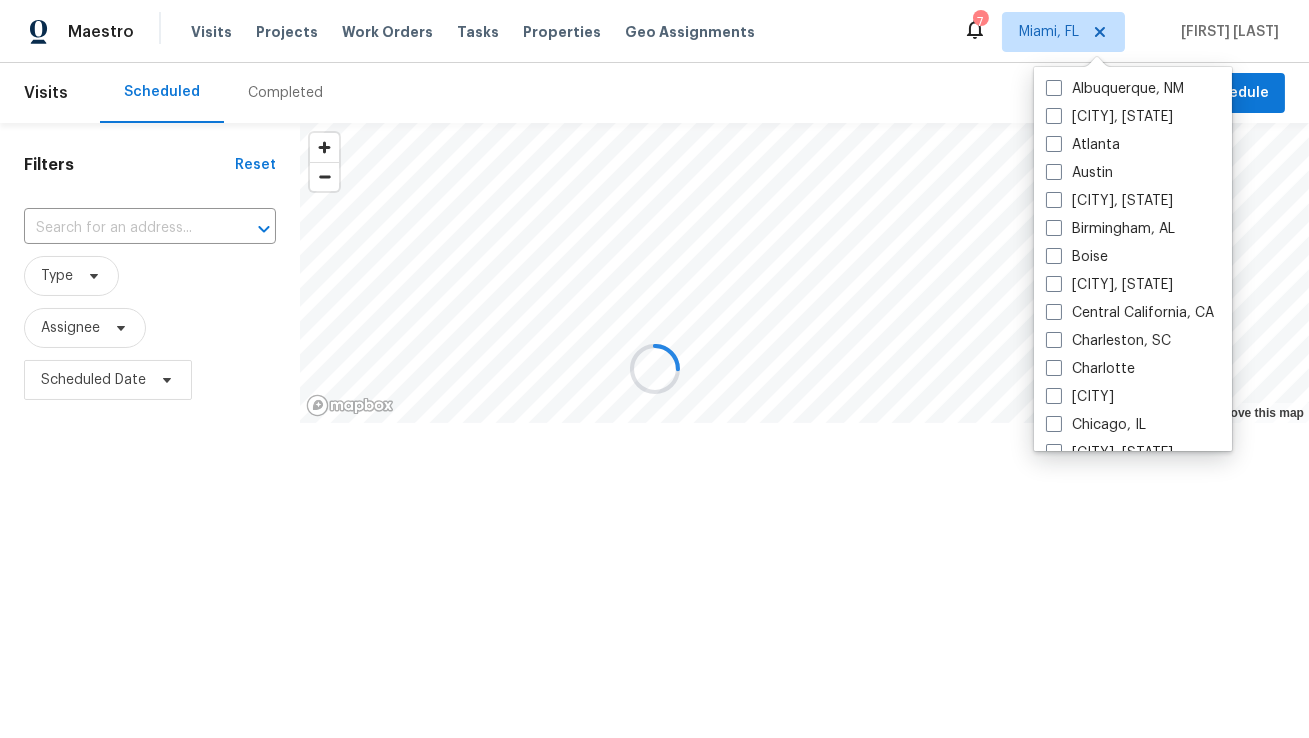 click at bounding box center [654, 369] 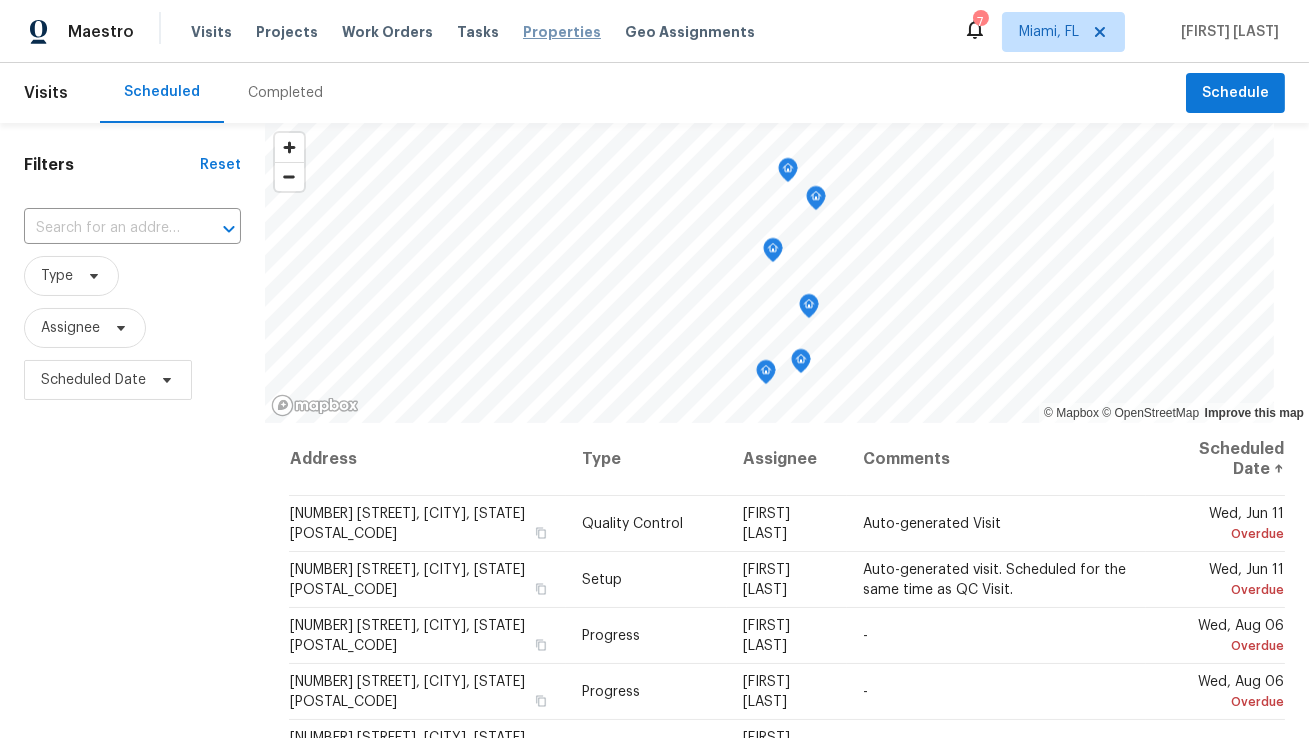 click on "Properties" at bounding box center [562, 32] 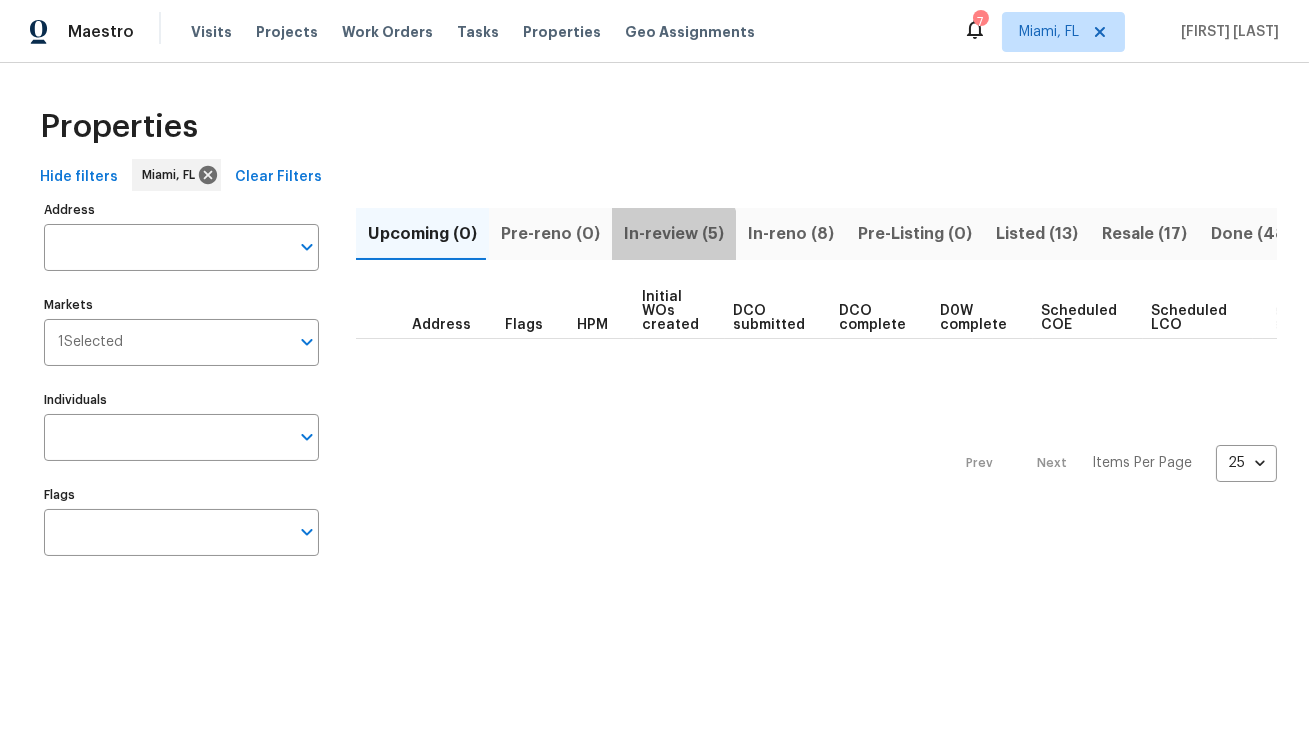 click on "In-review (5)" at bounding box center [674, 234] 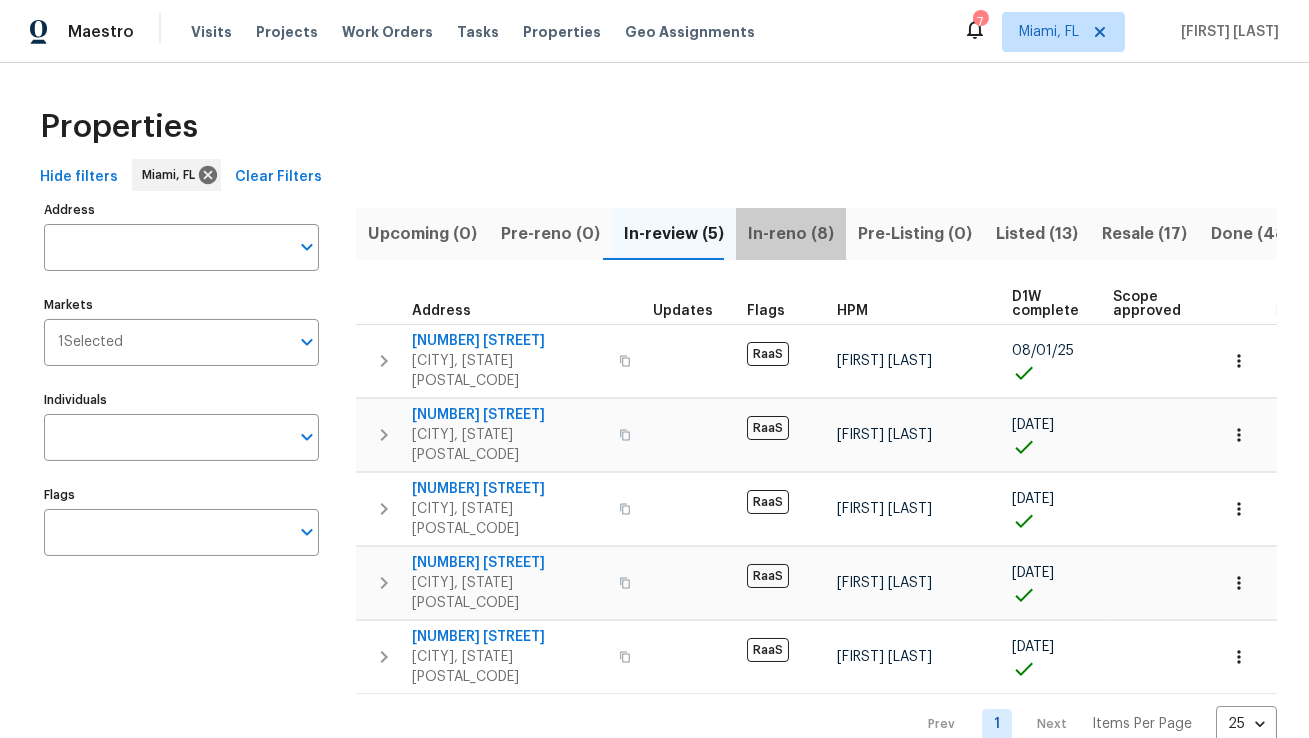 click on "In-reno (8)" at bounding box center [791, 234] 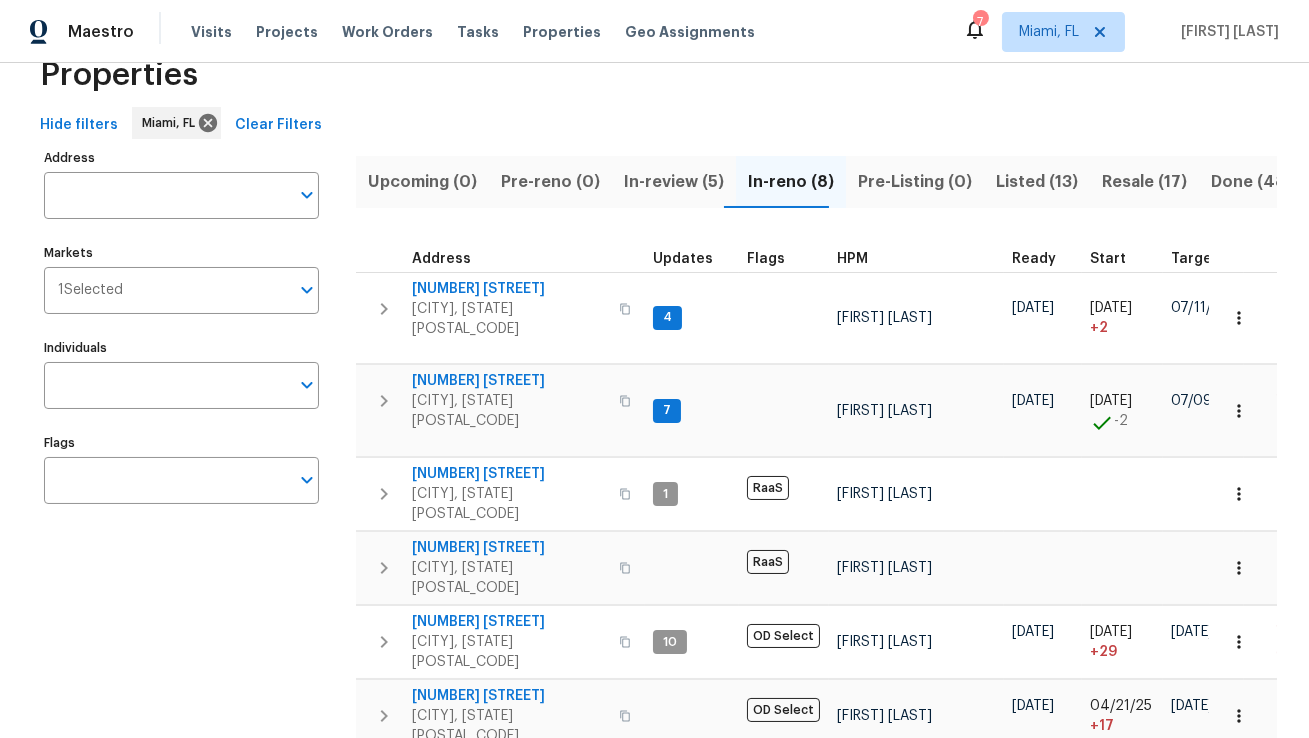 scroll, scrollTop: 0, scrollLeft: 0, axis: both 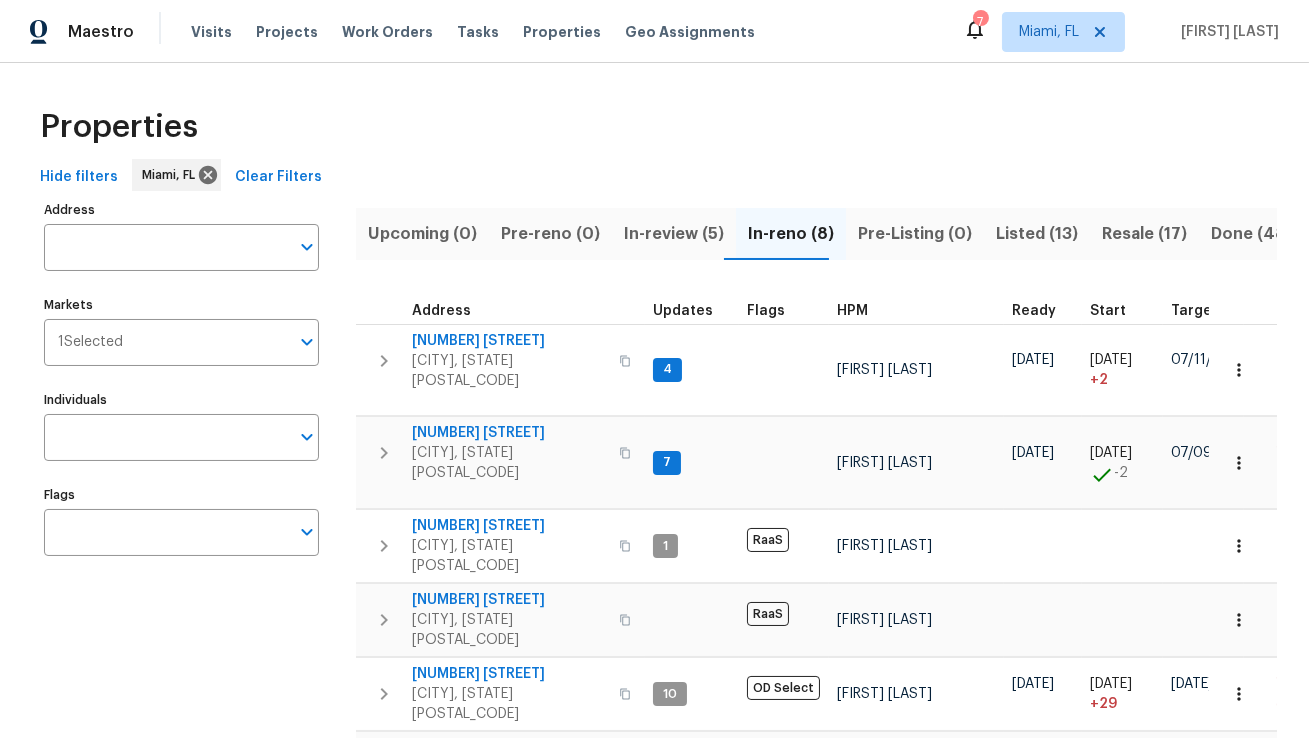 click on "Listed (13)" at bounding box center (1037, 234) 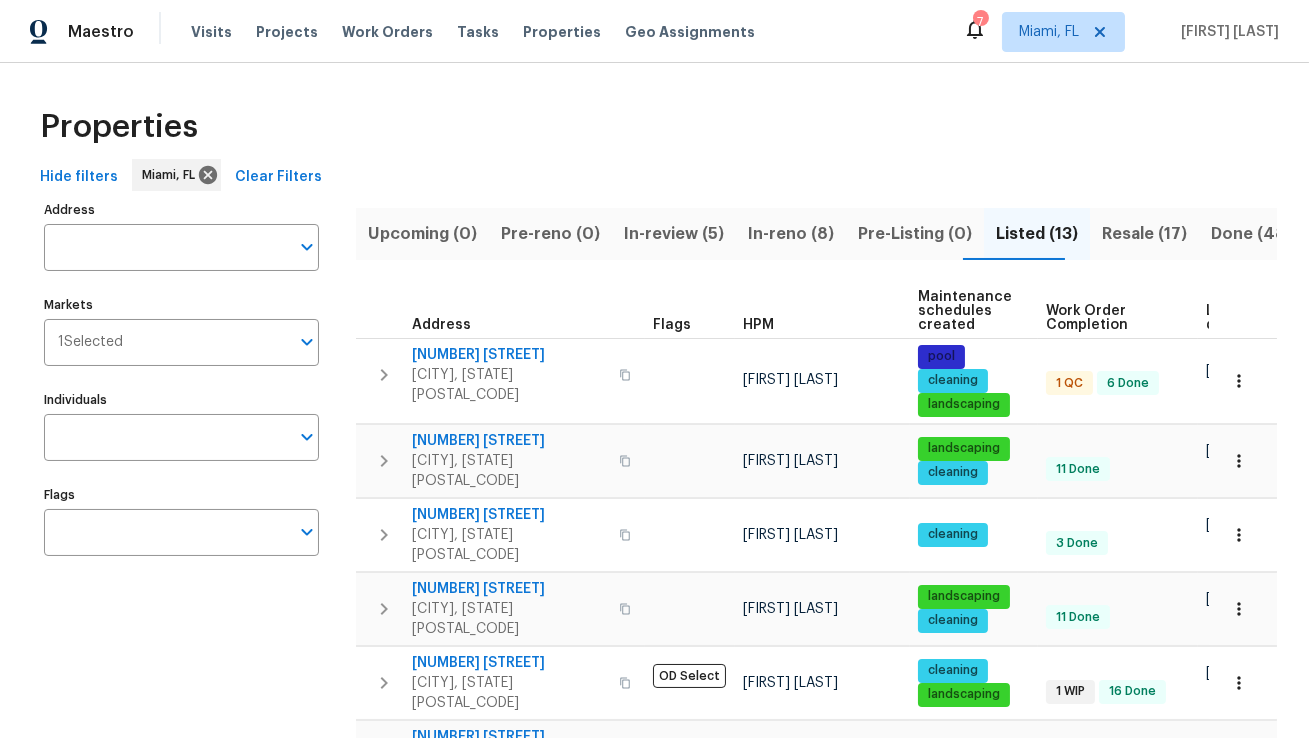 scroll, scrollTop: 0, scrollLeft: 126, axis: horizontal 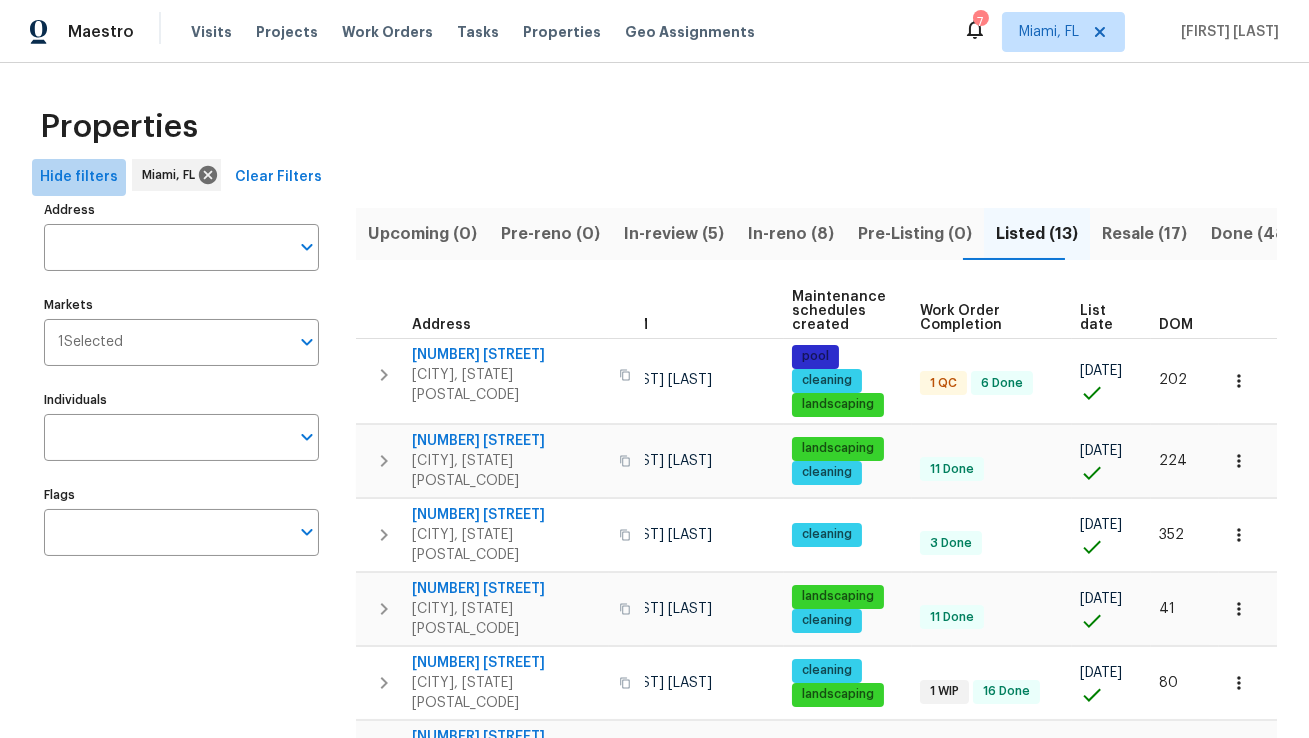click on "Hide filters" at bounding box center [79, 177] 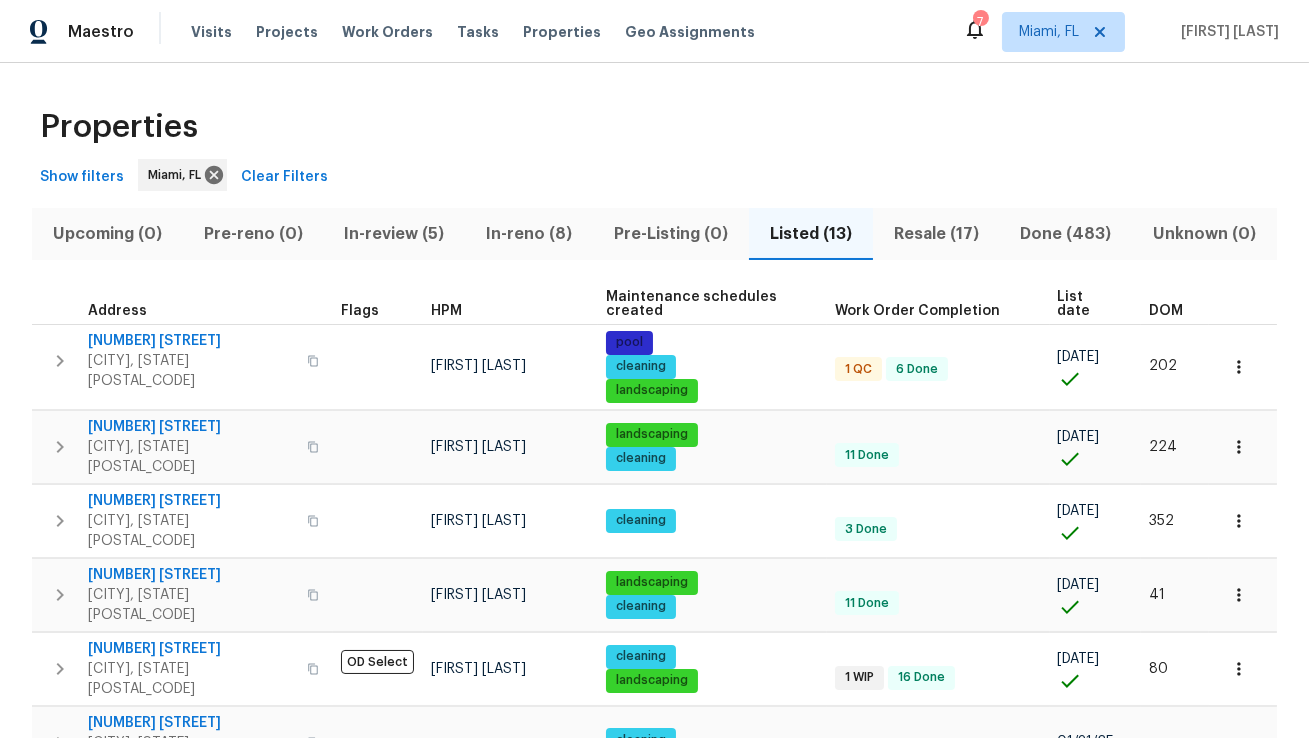 click on "List date" at bounding box center (1086, 304) 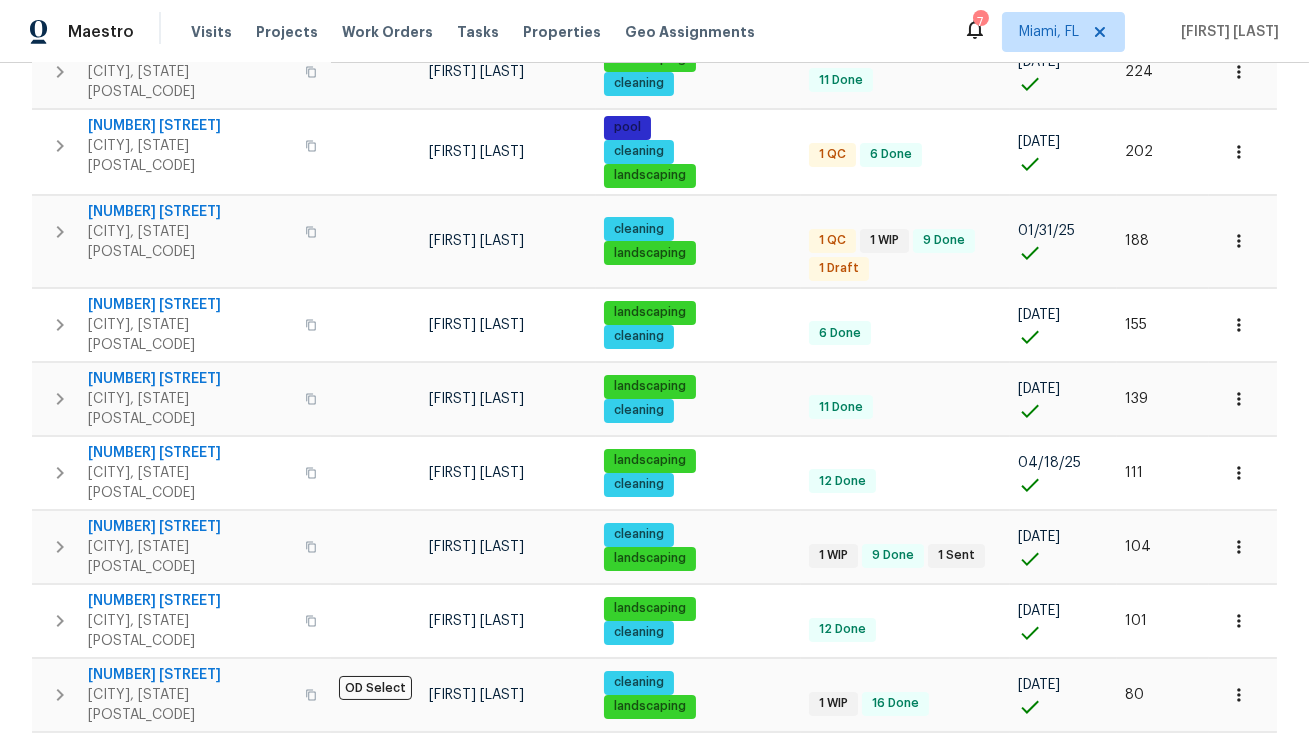 scroll, scrollTop: 526, scrollLeft: 0, axis: vertical 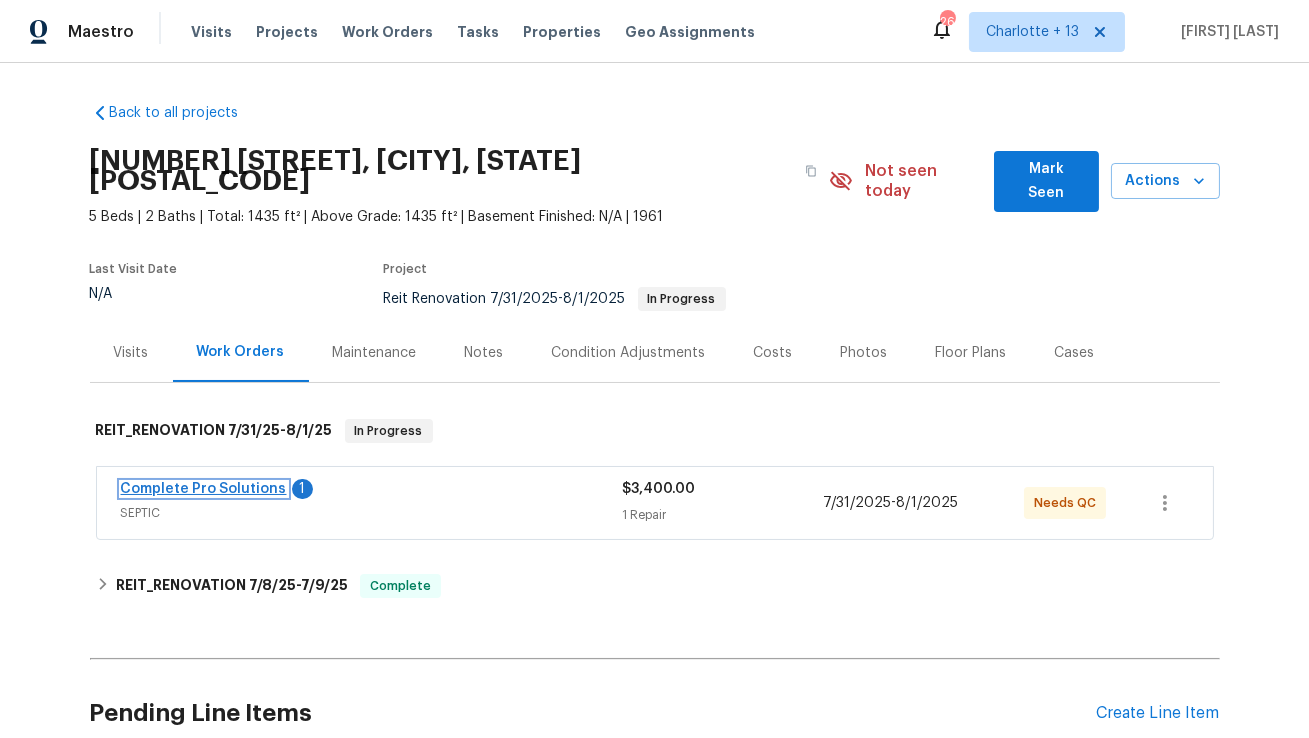 click on "Complete Pro Solutions" at bounding box center (204, 489) 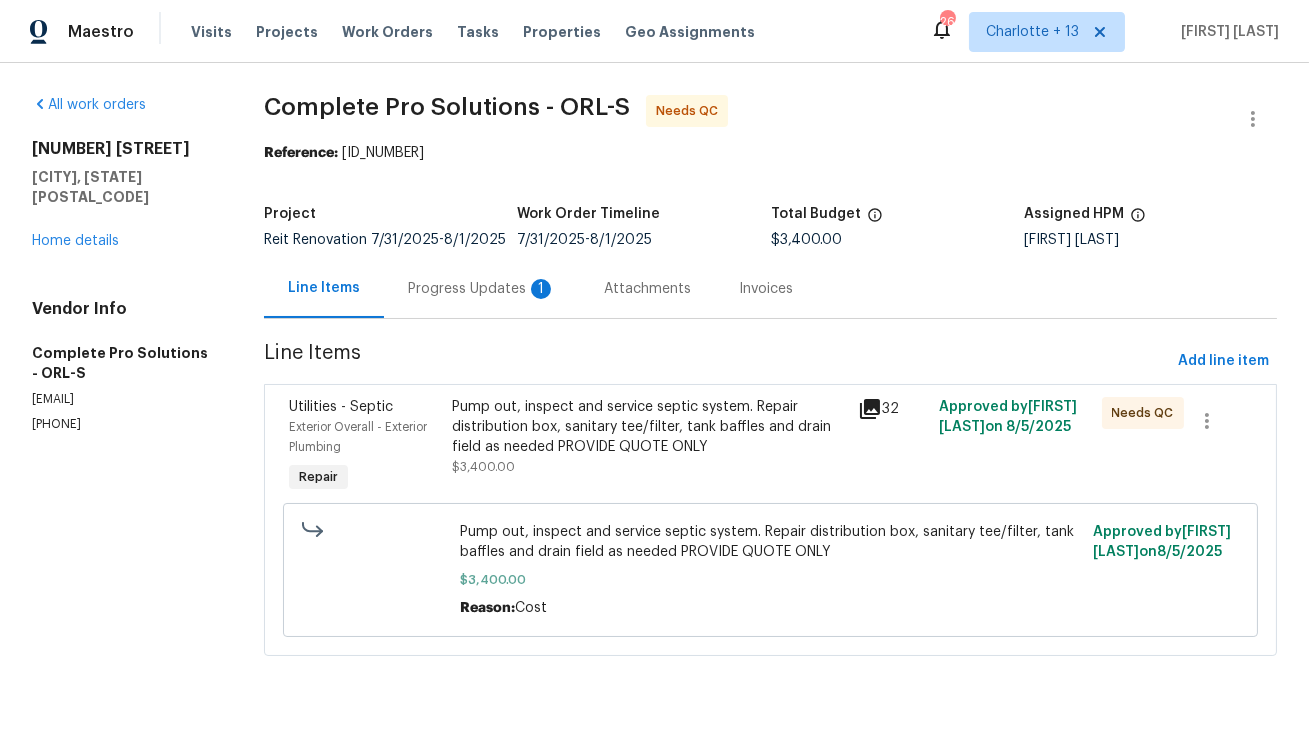 click on "Progress Updates 1" at bounding box center (482, 289) 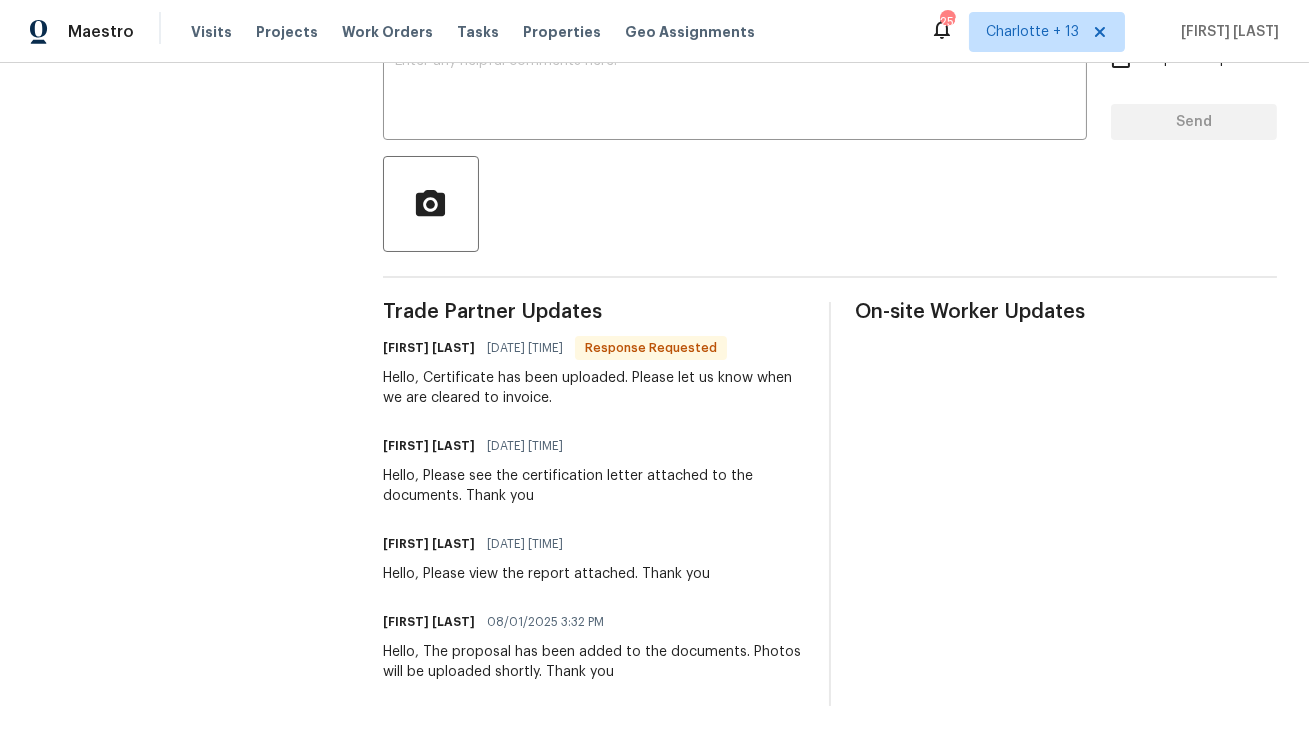 scroll, scrollTop: 0, scrollLeft: 0, axis: both 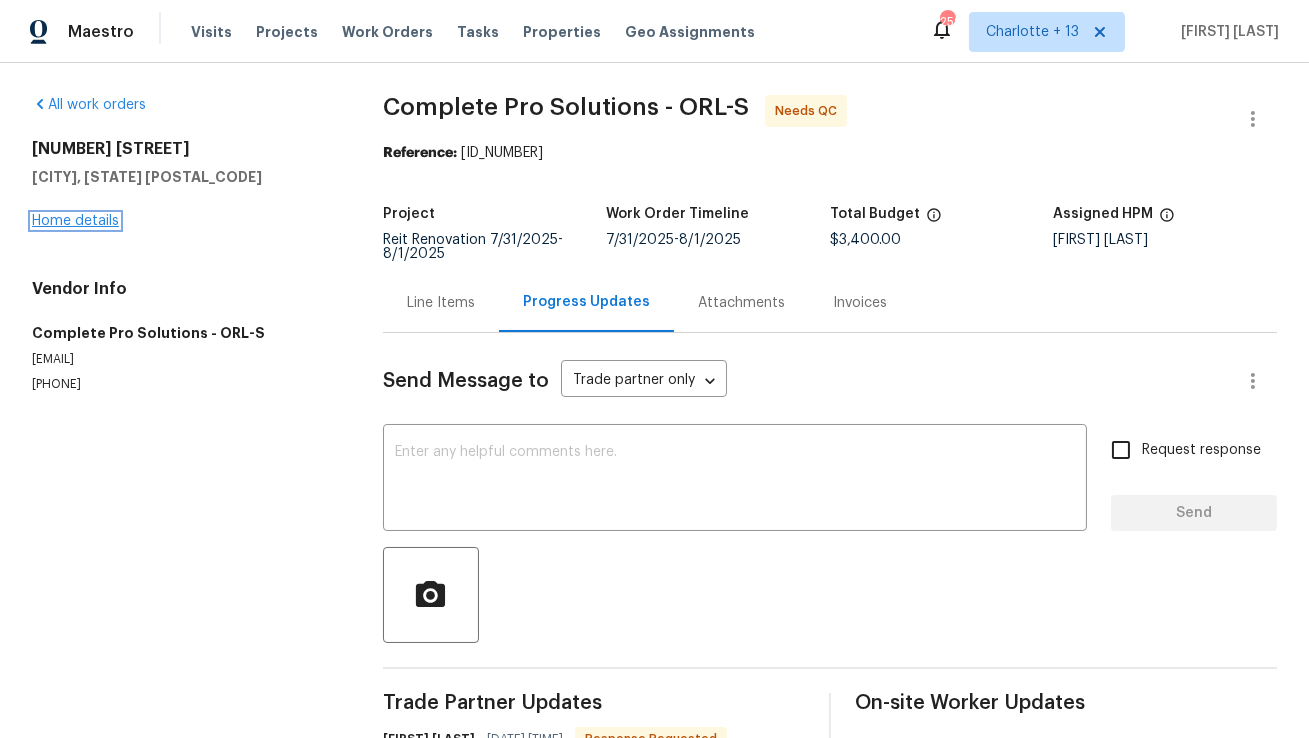 click on "Home details" at bounding box center (75, 221) 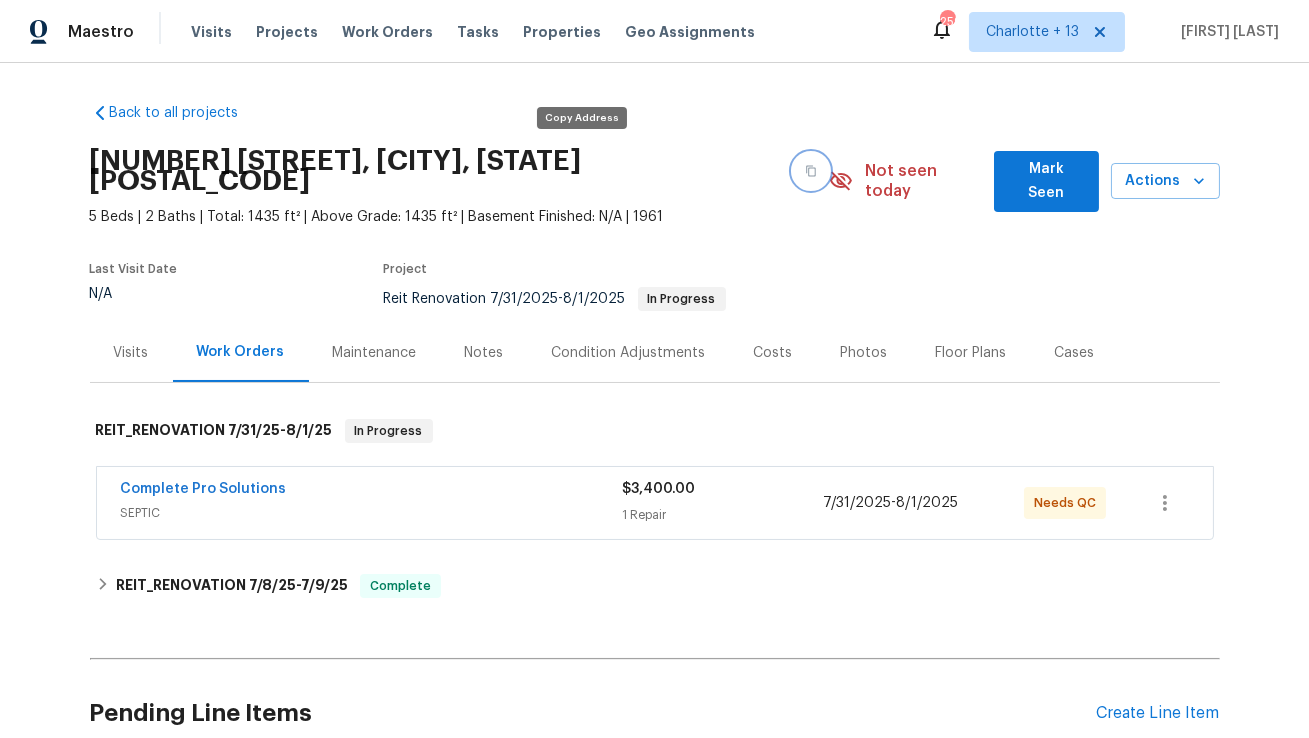 click 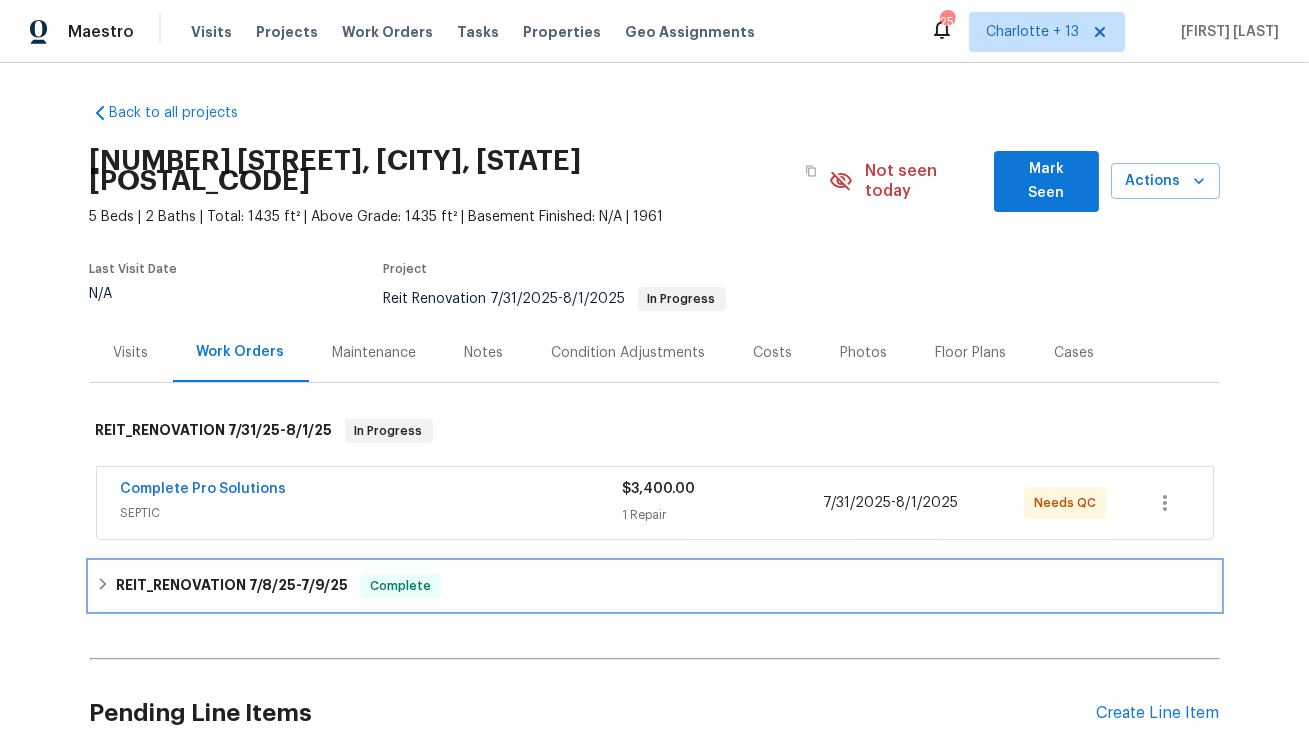 click on "7/8/25  -  7/9/25" at bounding box center [298, 585] 